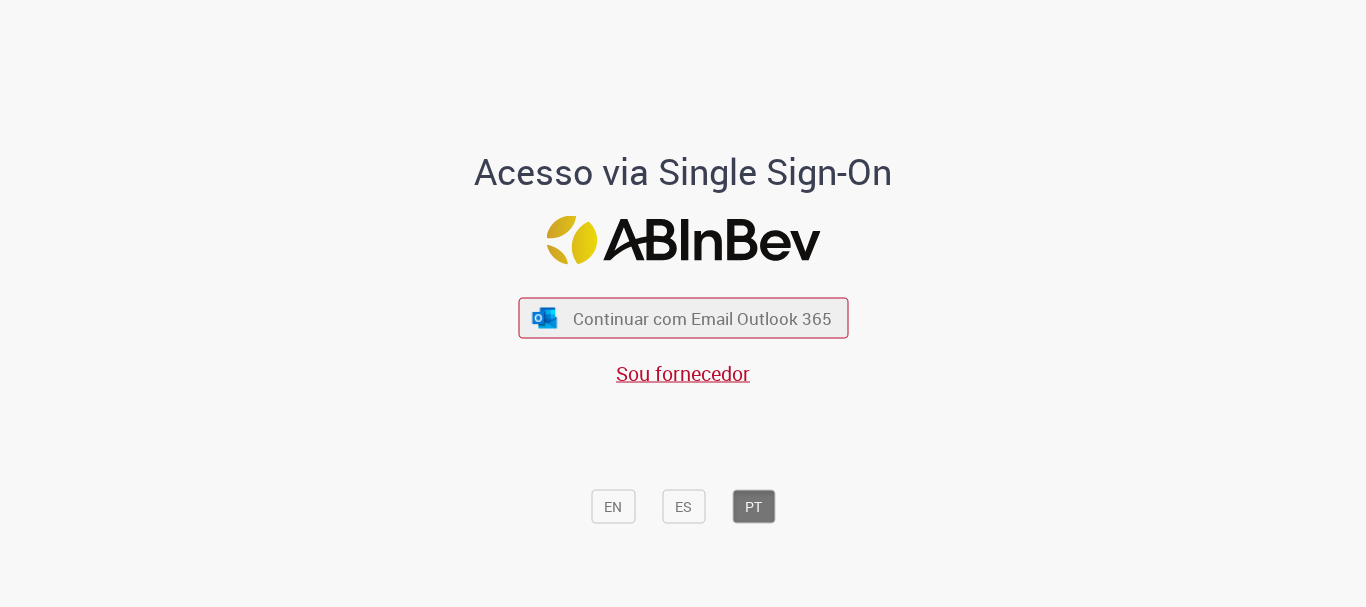 scroll, scrollTop: 0, scrollLeft: 0, axis: both 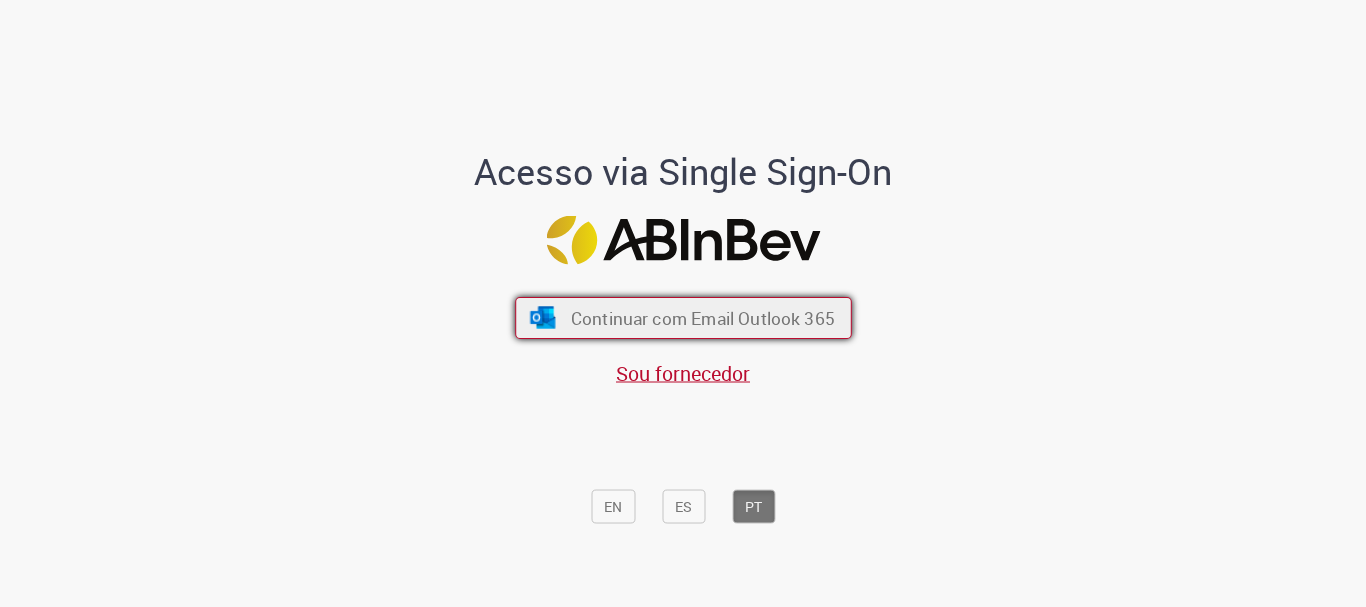 click on "Continuar com Email Outlook 365" at bounding box center (702, 318) 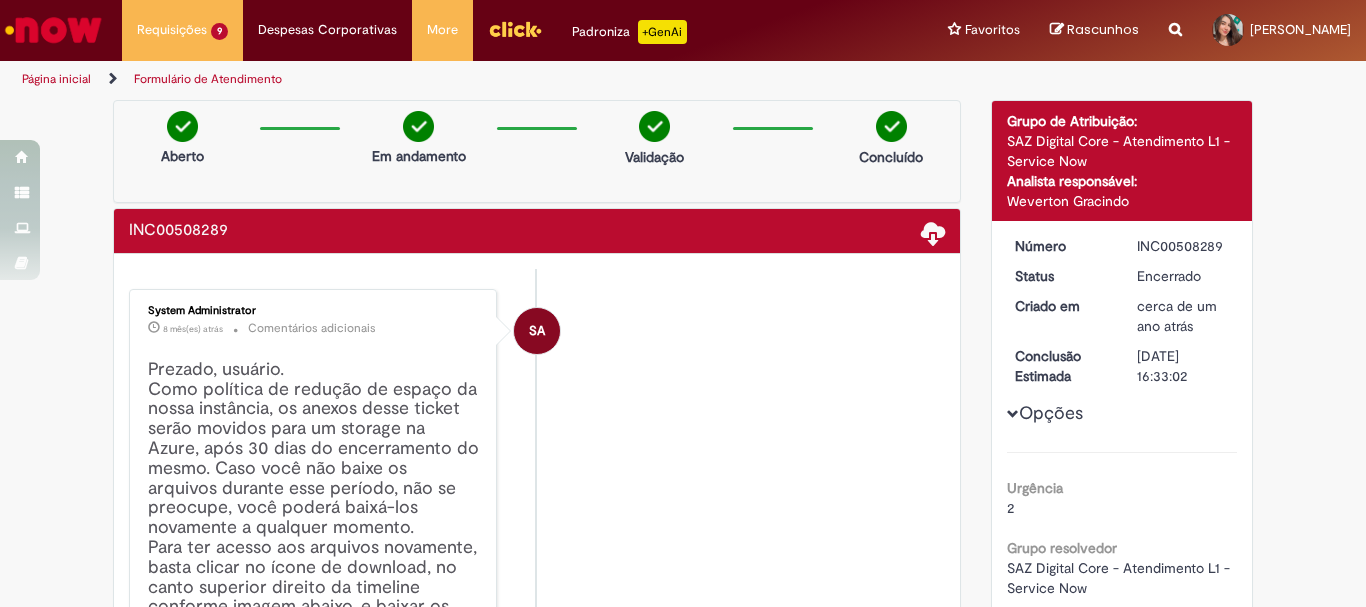 scroll, scrollTop: 0, scrollLeft: 0, axis: both 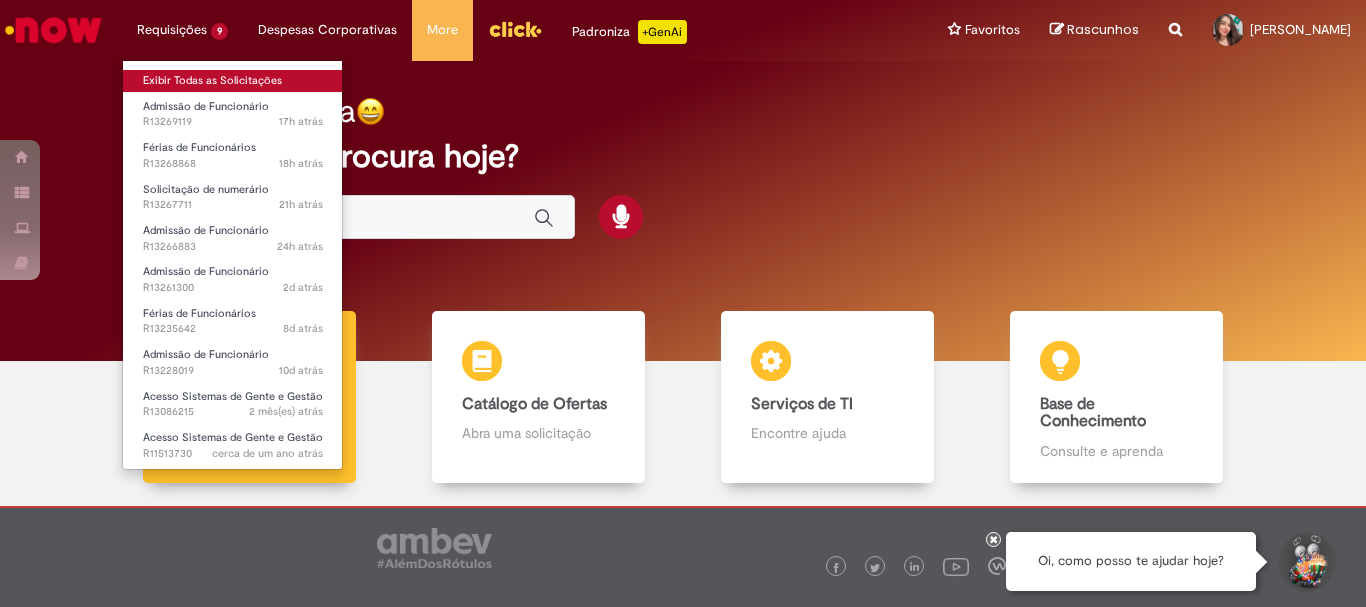 click on "Exibir Todas as Solicitações" at bounding box center (233, 81) 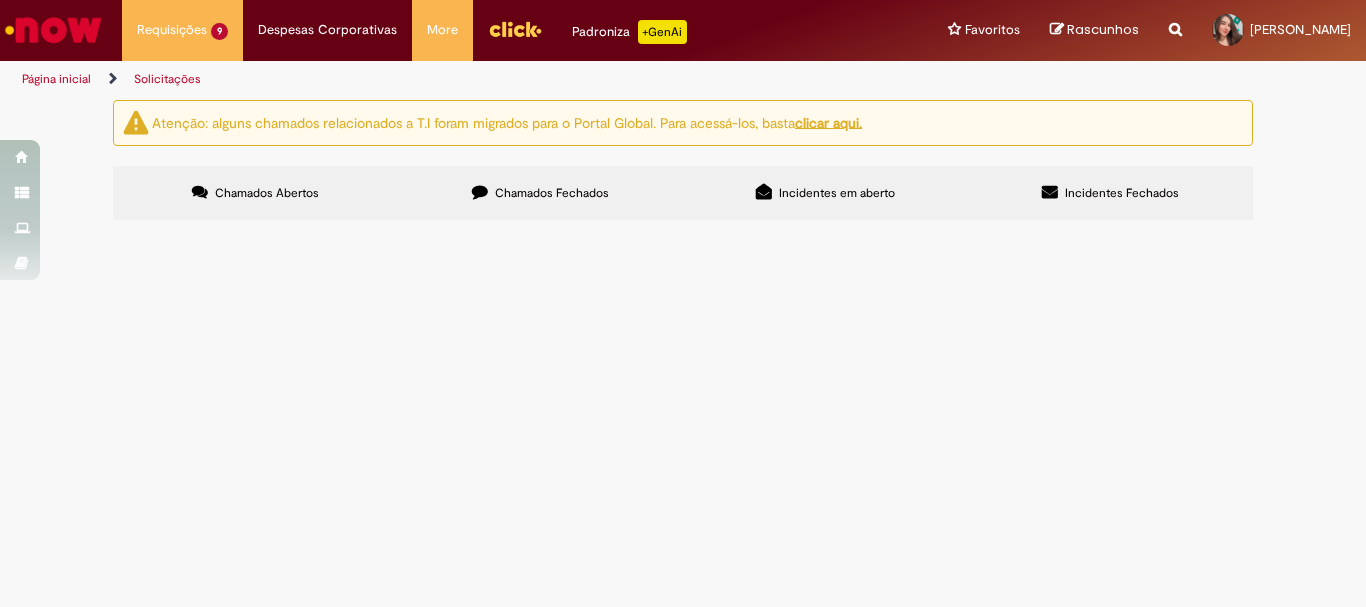 click on "Atenção: alguns chamados relacionados a T.I foram migrados para o Portal Global. Para acessá-los, basta  clicar aqui.
Chamados Abertos     Chamados Fechados     Incidentes em aberto     Incidentes Fechados
Itens solicitados
Exportar como PDF Exportar como Excel Exportar como CSV
Itens solicitados
Número
Oferta
Descrição
Fase
Status
R13269119       Admissão de Funcionário       Boa tarde!
Conseguem corrigir a posição para a contratação da [PERSON_NAME] por favor?
Em [GEOGRAPHIC_DATA]
R13268868       Férias de Funcionários" at bounding box center [683, 163] 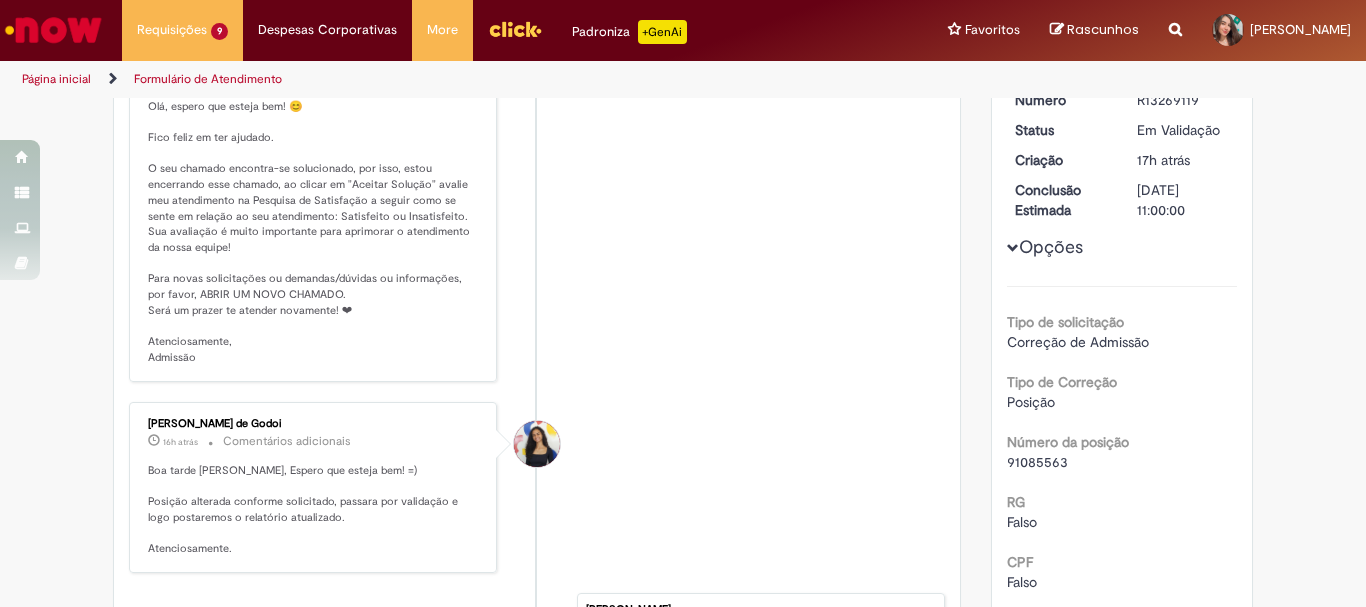 scroll, scrollTop: 415, scrollLeft: 0, axis: vertical 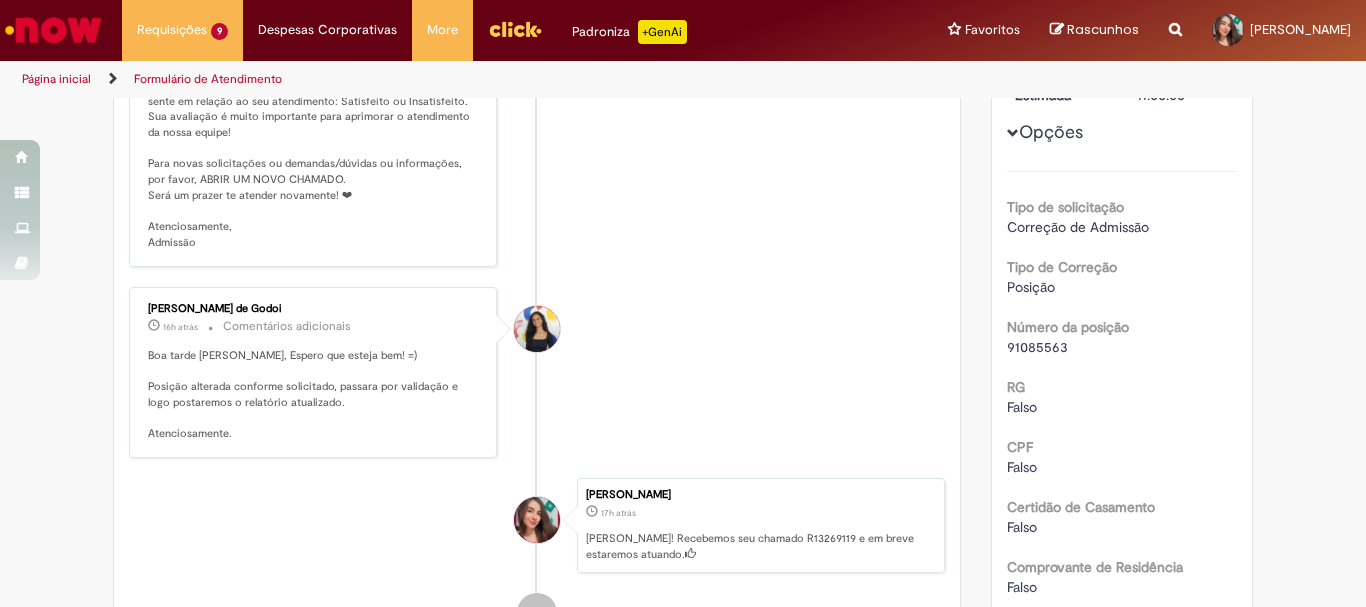 click on "Verificar Código de Barras
Aguardando Aprovação
Aguardando atendimento
Em andamento
Validação
Concluído
Admissão de Funcionário
Enviar
[PERSON_NAME]
16h atrás 16 horas atrás     Comentários adicionais
Solução Proposta:" at bounding box center [683, 424] 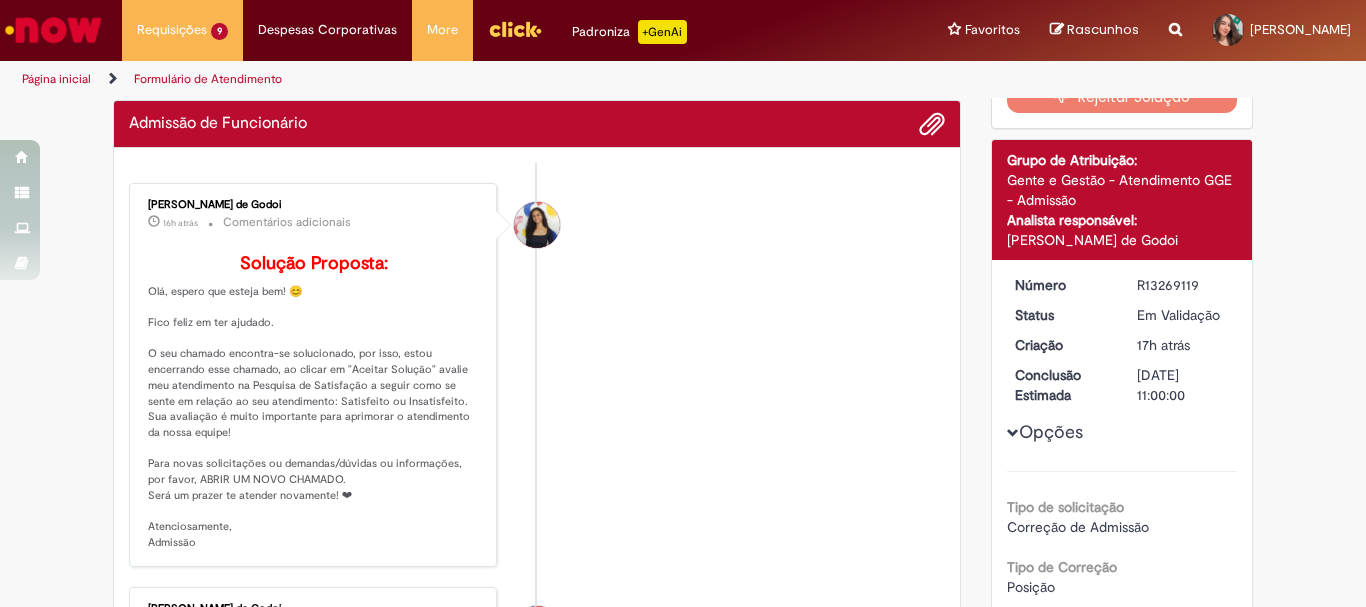 click at bounding box center (53, 30) 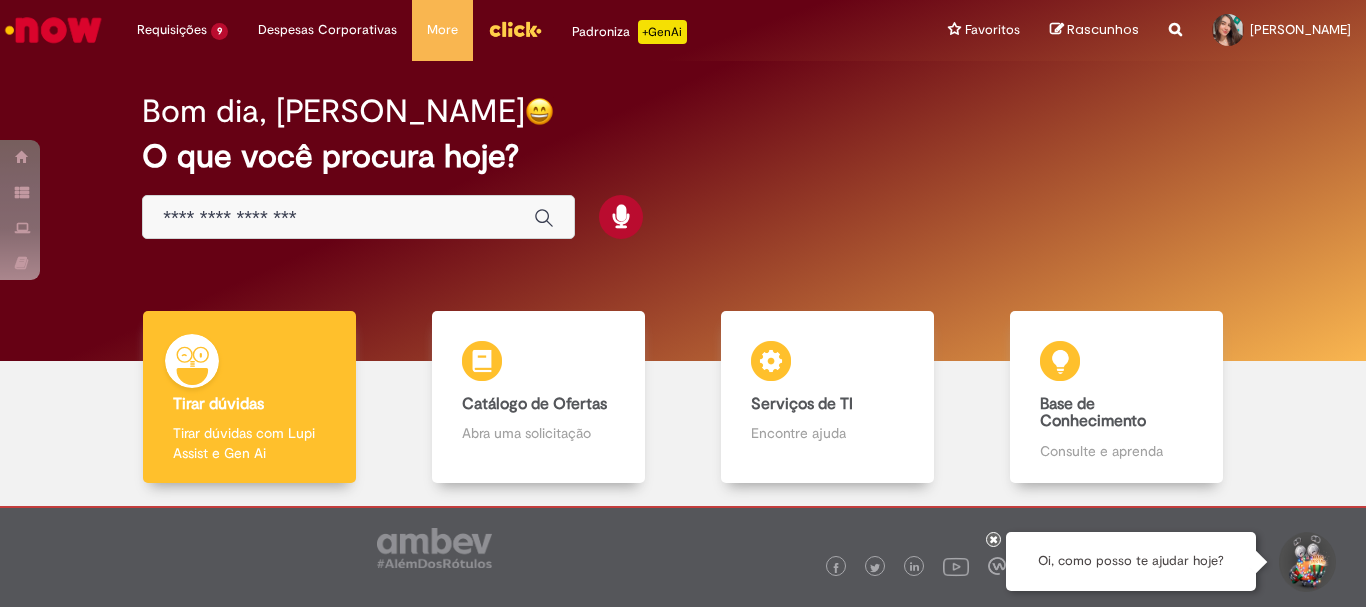 scroll, scrollTop: 0, scrollLeft: 0, axis: both 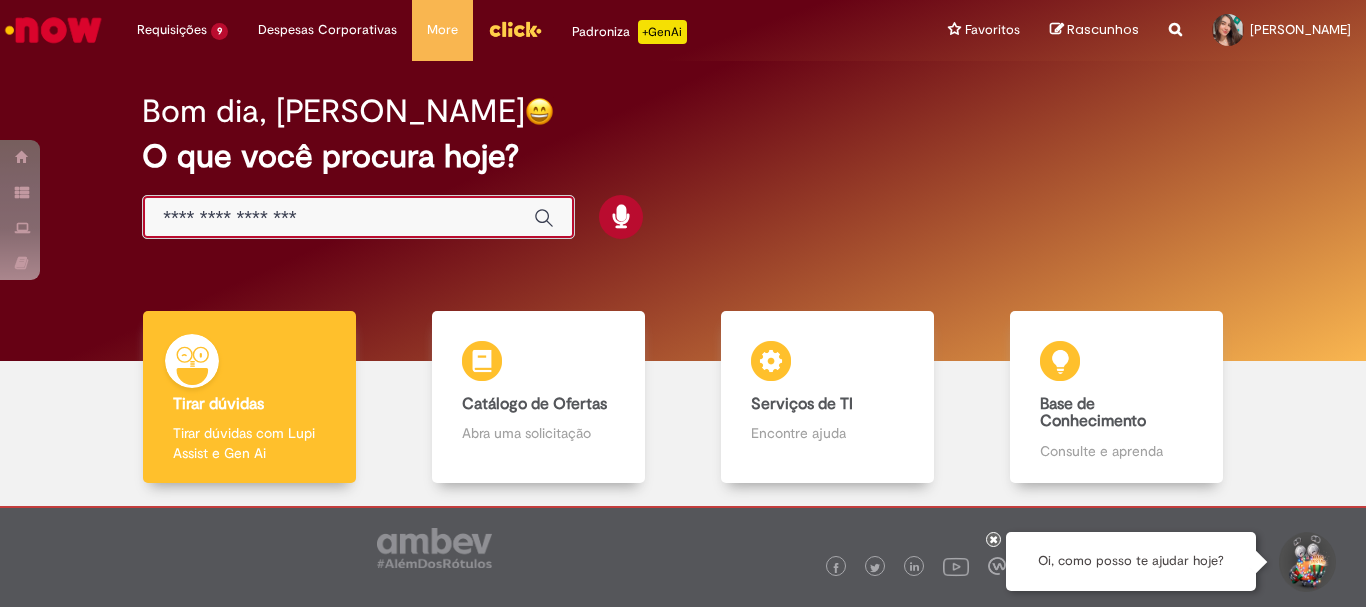 click at bounding box center (338, 218) 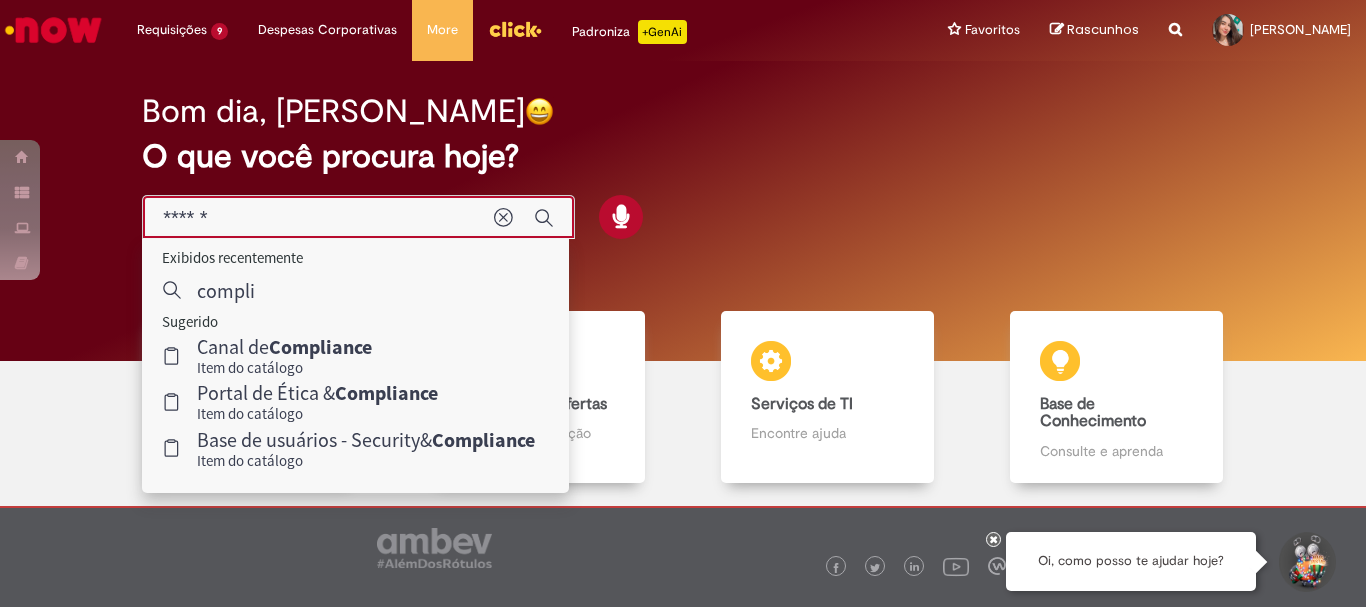 type on "******" 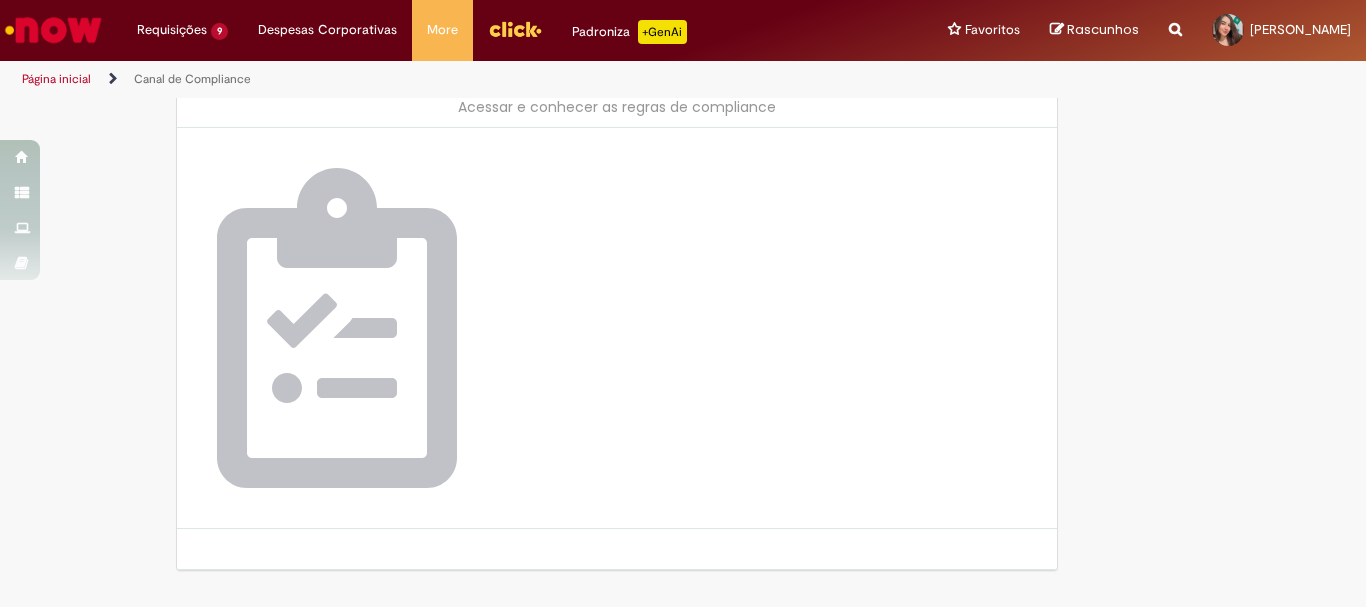 scroll, scrollTop: 146, scrollLeft: 0, axis: vertical 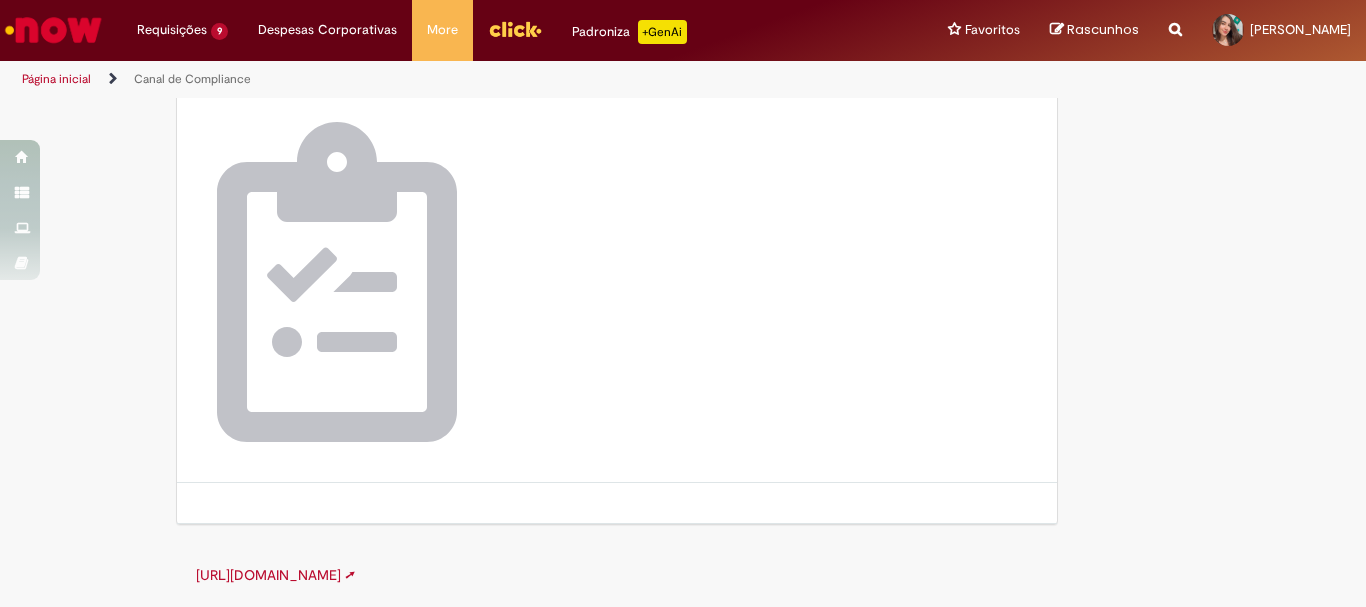 click on "https://canalcomplianceambev.aliant.com.br ➚" at bounding box center (275, 575) 